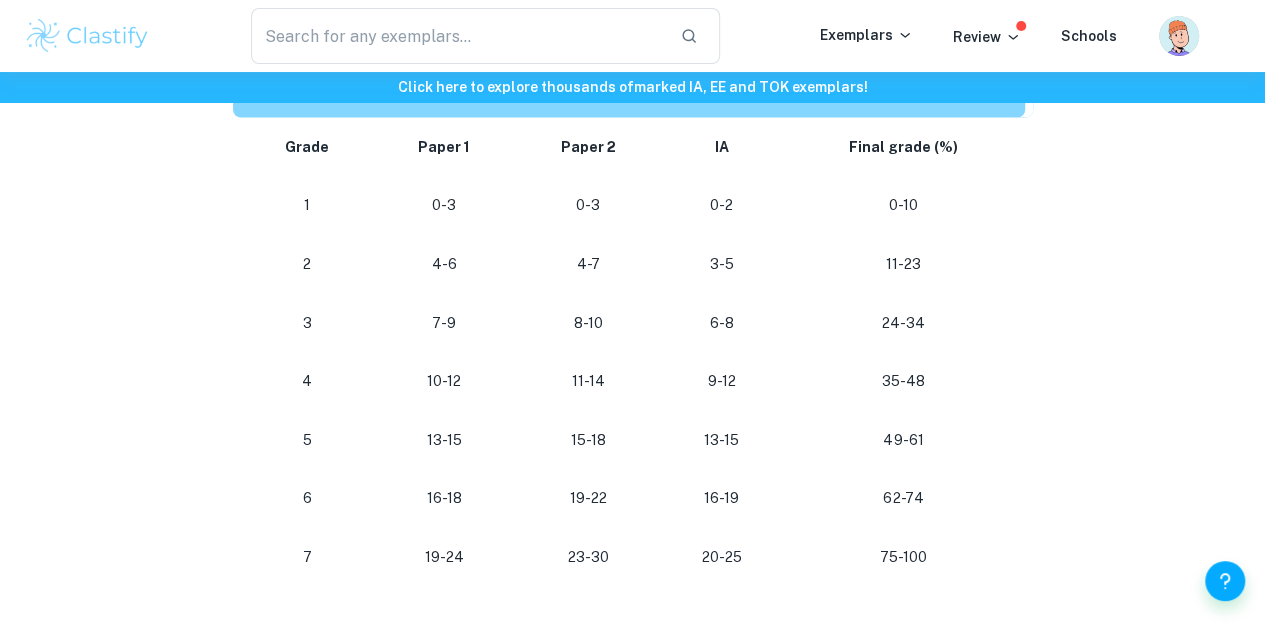 scroll, scrollTop: 1862, scrollLeft: 0, axis: vertical 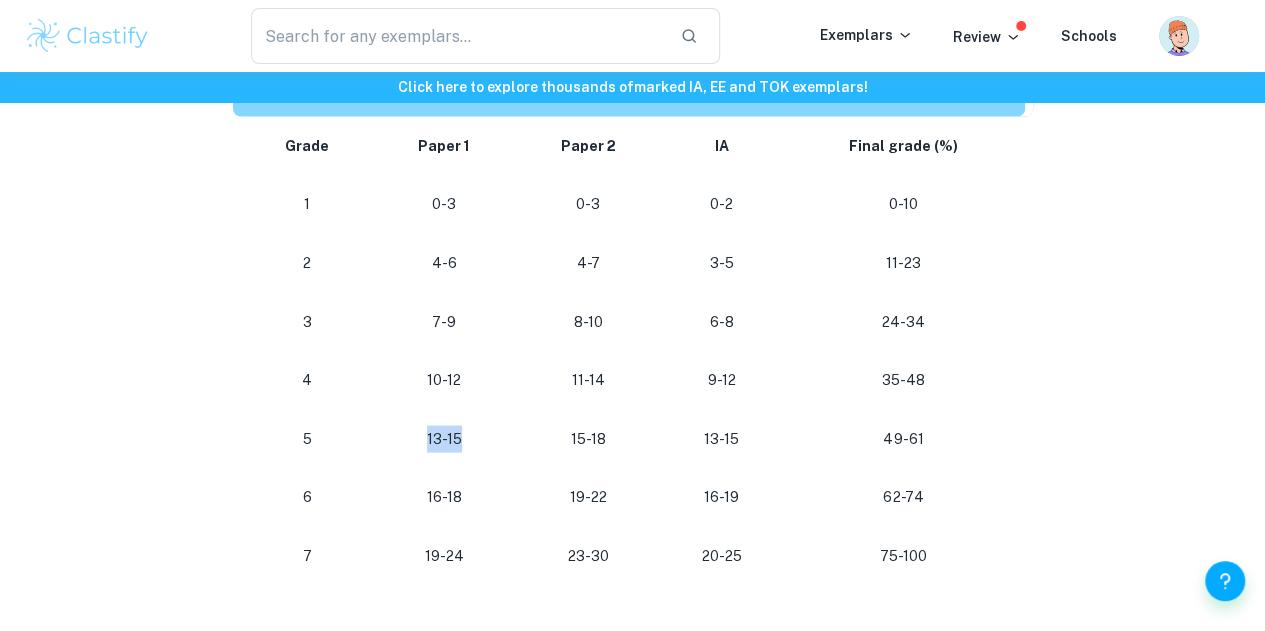 drag, startPoint x: 427, startPoint y: 452, endPoint x: 473, endPoint y: 449, distance: 46.09772 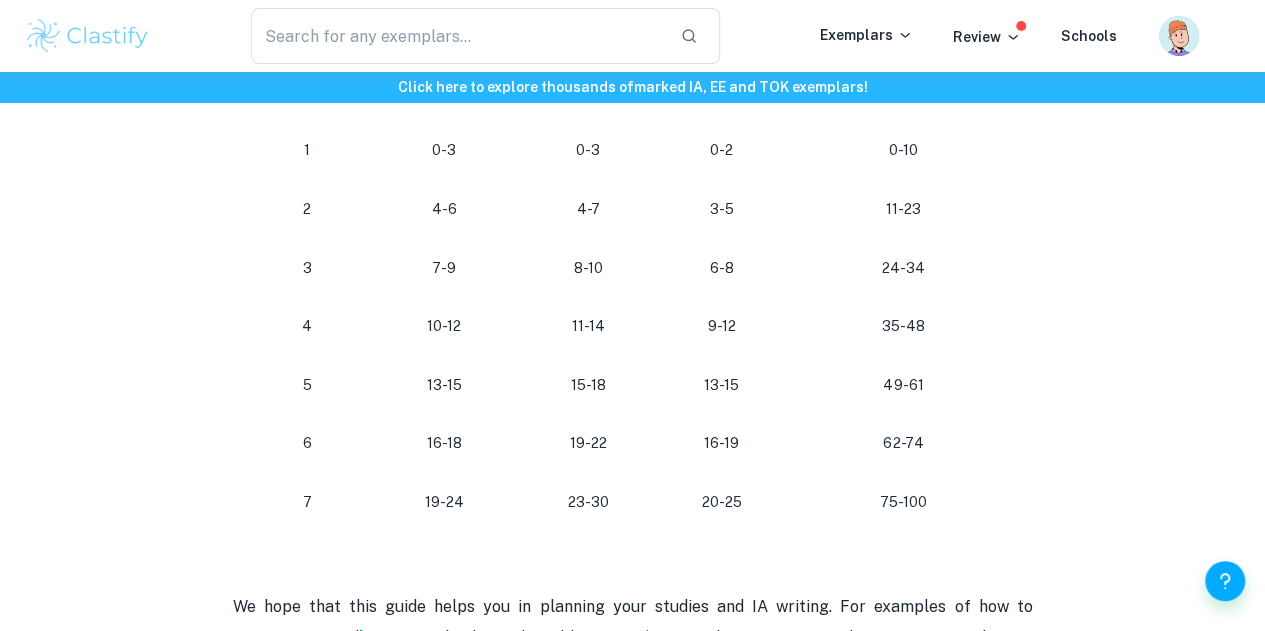 scroll, scrollTop: 1920, scrollLeft: 0, axis: vertical 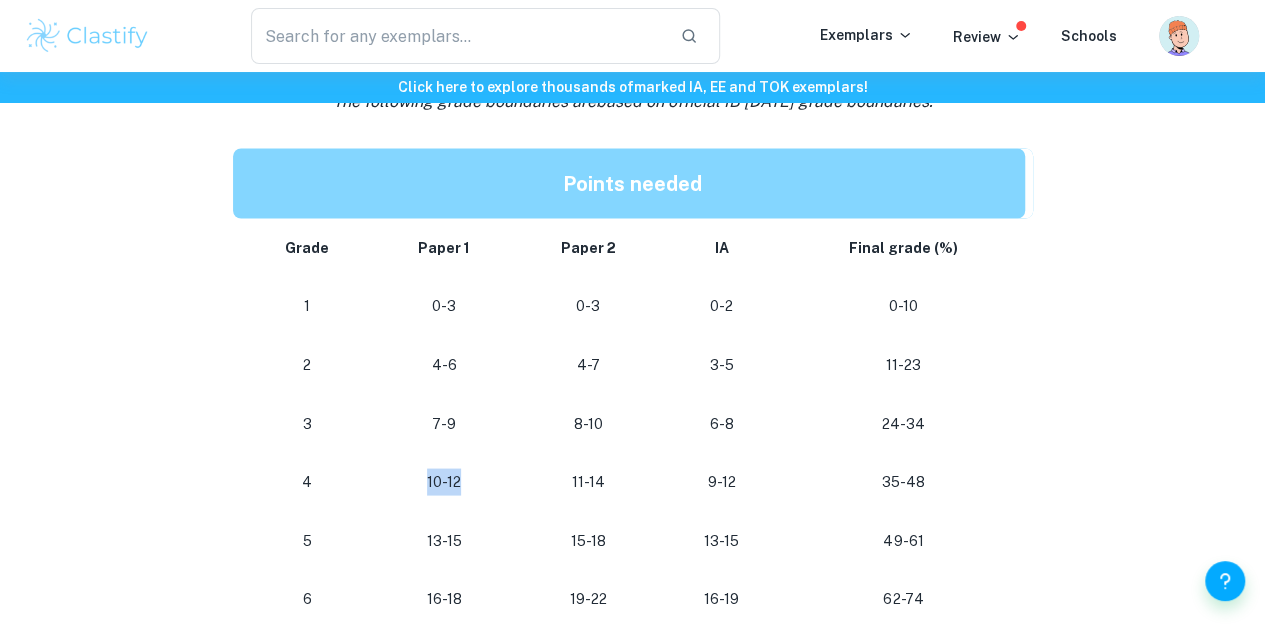 drag, startPoint x: 469, startPoint y: 493, endPoint x: 400, endPoint y: 501, distance: 69.46222 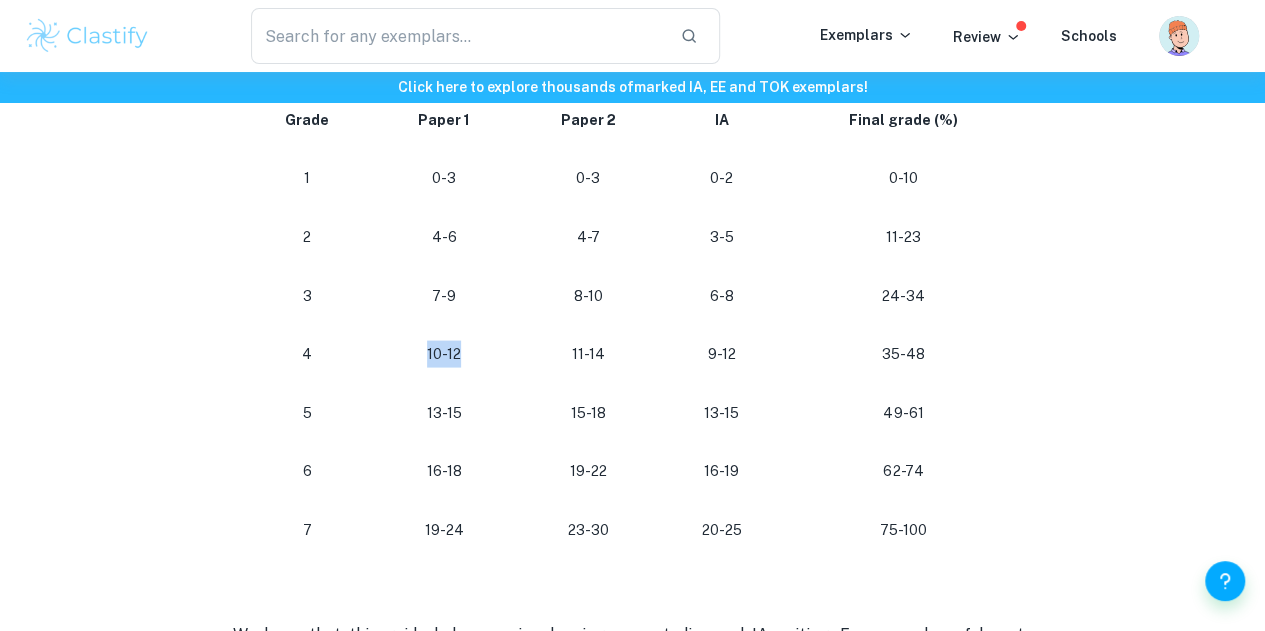 scroll, scrollTop: 1889, scrollLeft: 0, axis: vertical 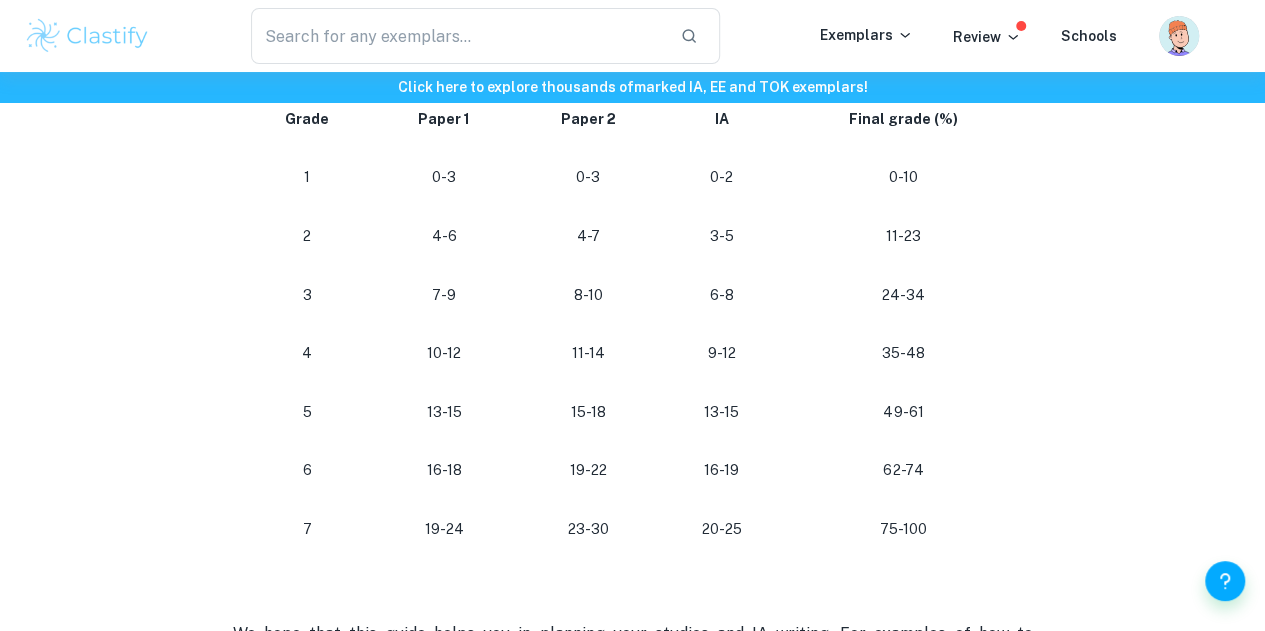 click on "11-14" at bounding box center (588, 352) 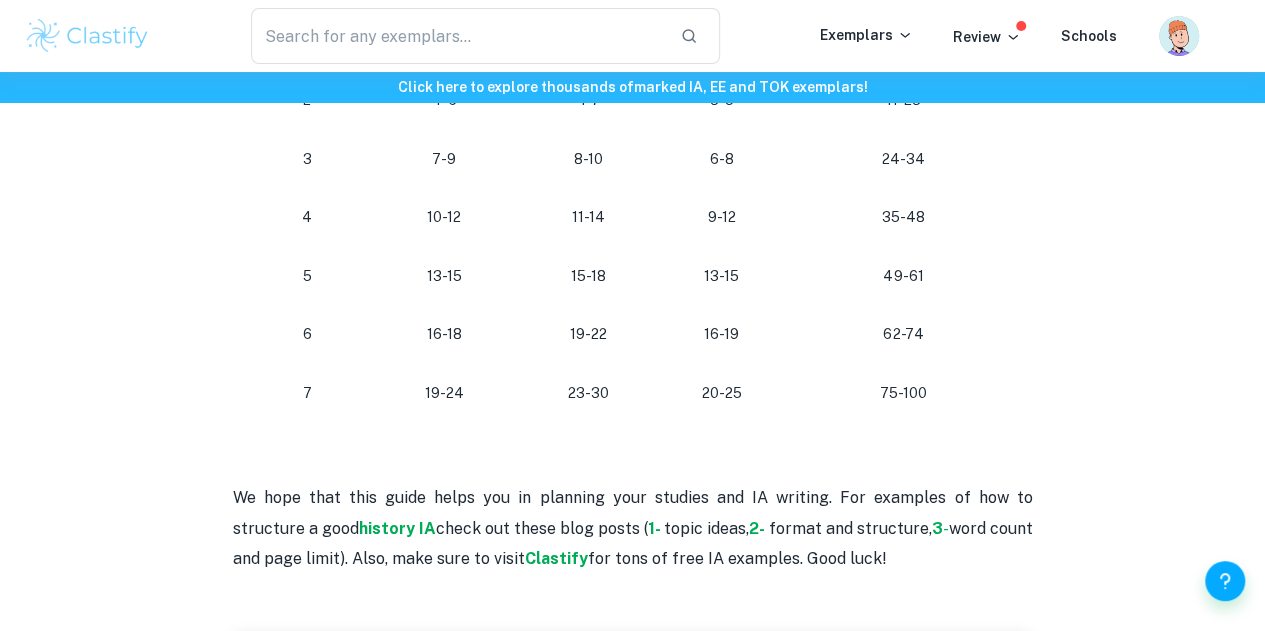 scroll, scrollTop: 2022, scrollLeft: 0, axis: vertical 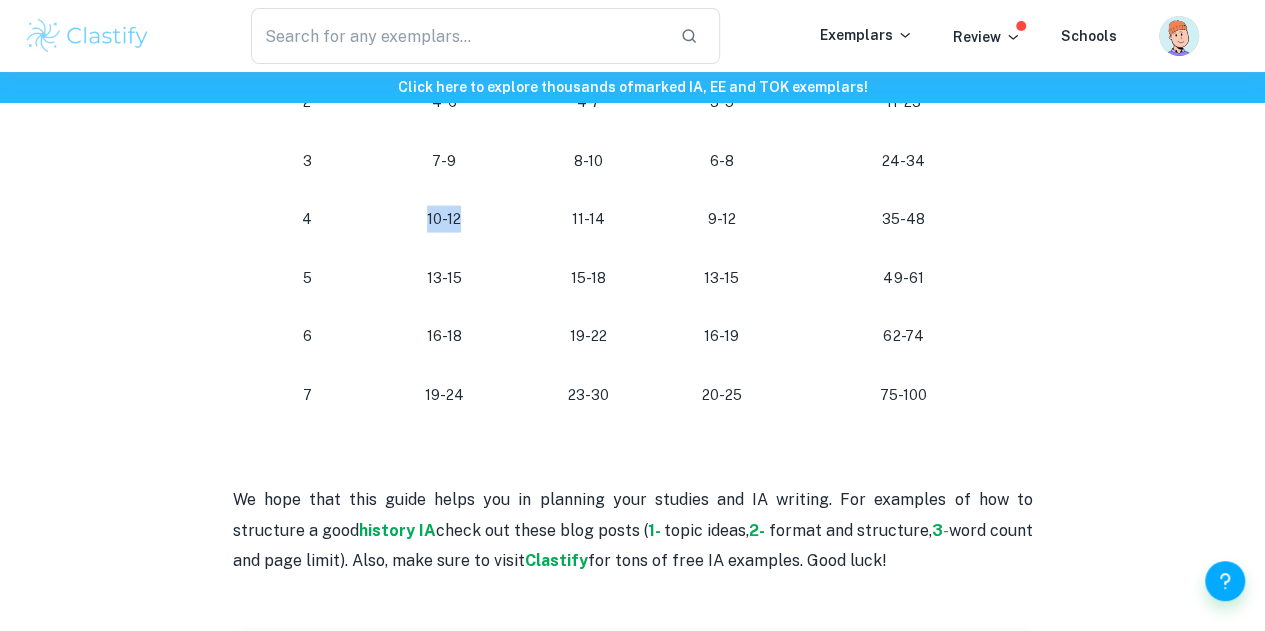 drag, startPoint x: 427, startPoint y: 231, endPoint x: 461, endPoint y: 231, distance: 34 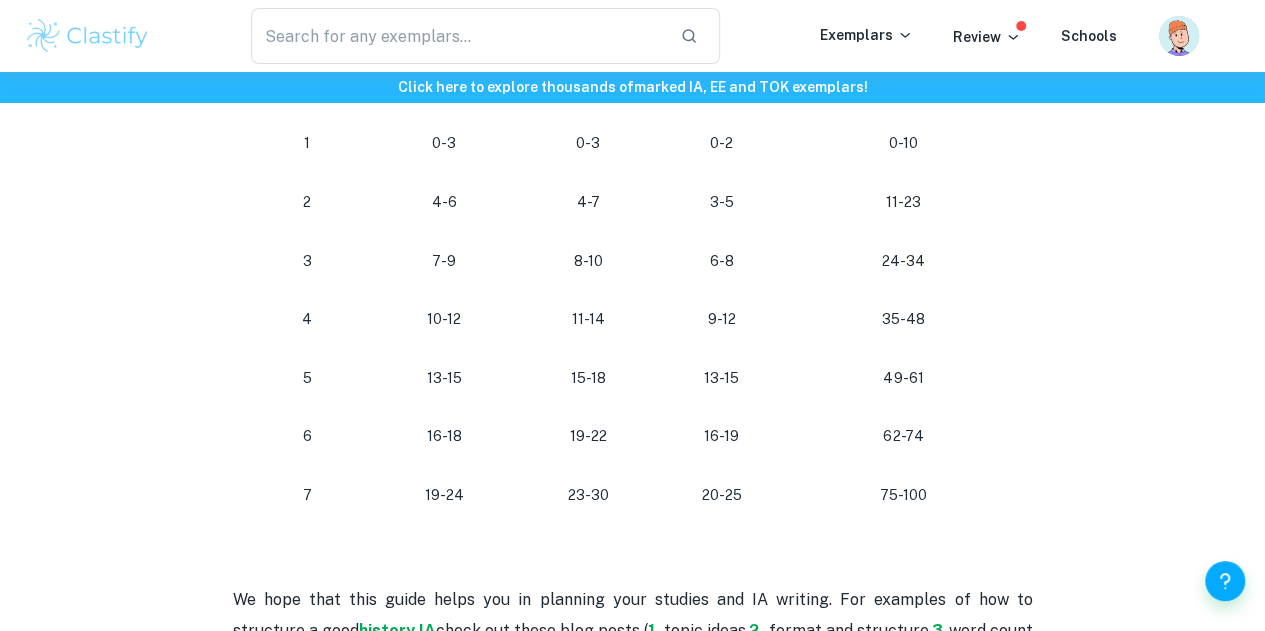 scroll, scrollTop: 1924, scrollLeft: 0, axis: vertical 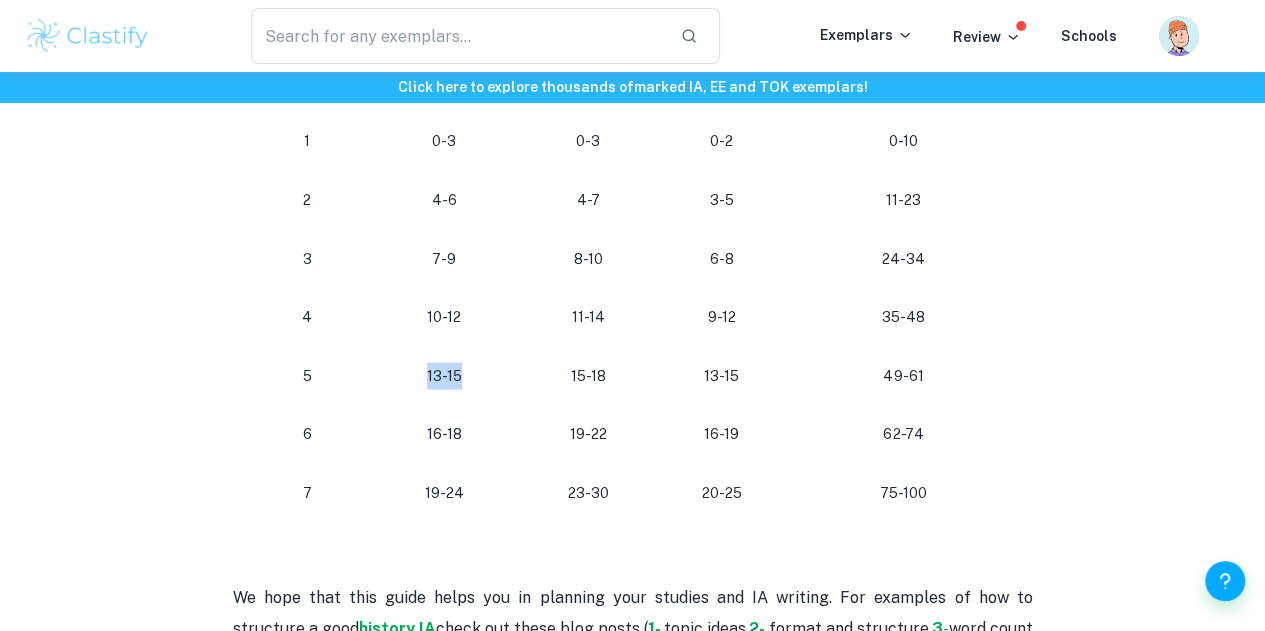 drag, startPoint x: 464, startPoint y: 387, endPoint x: 404, endPoint y: 391, distance: 60.133186 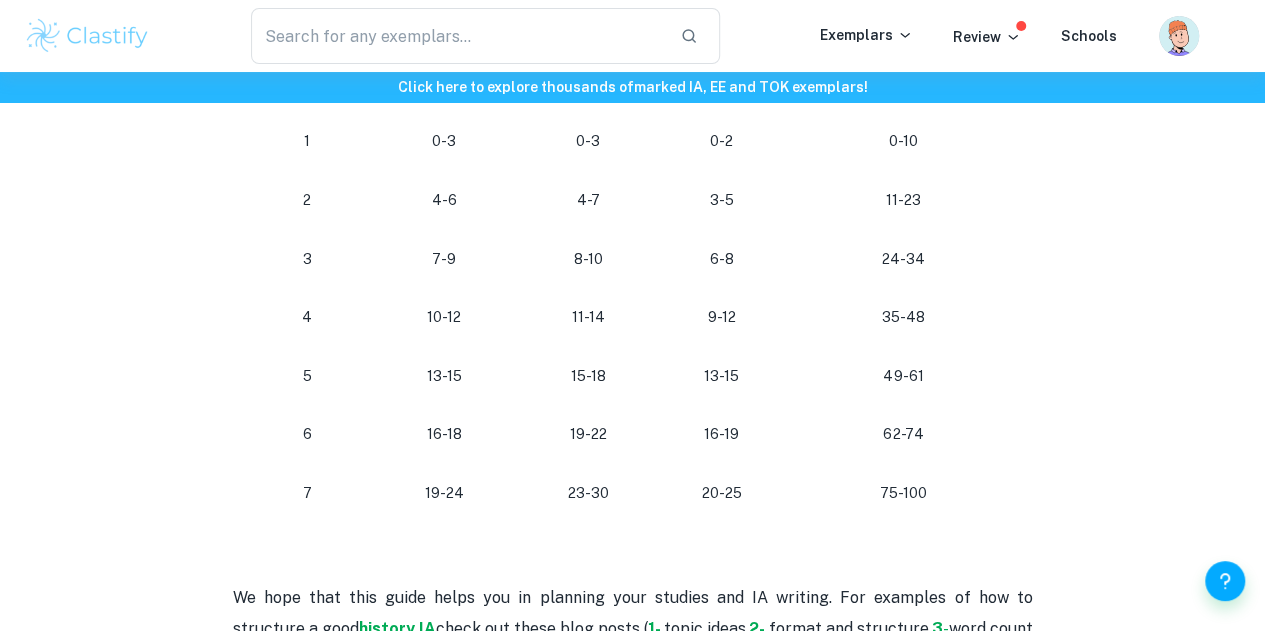 click on "15-18" at bounding box center [588, 376] 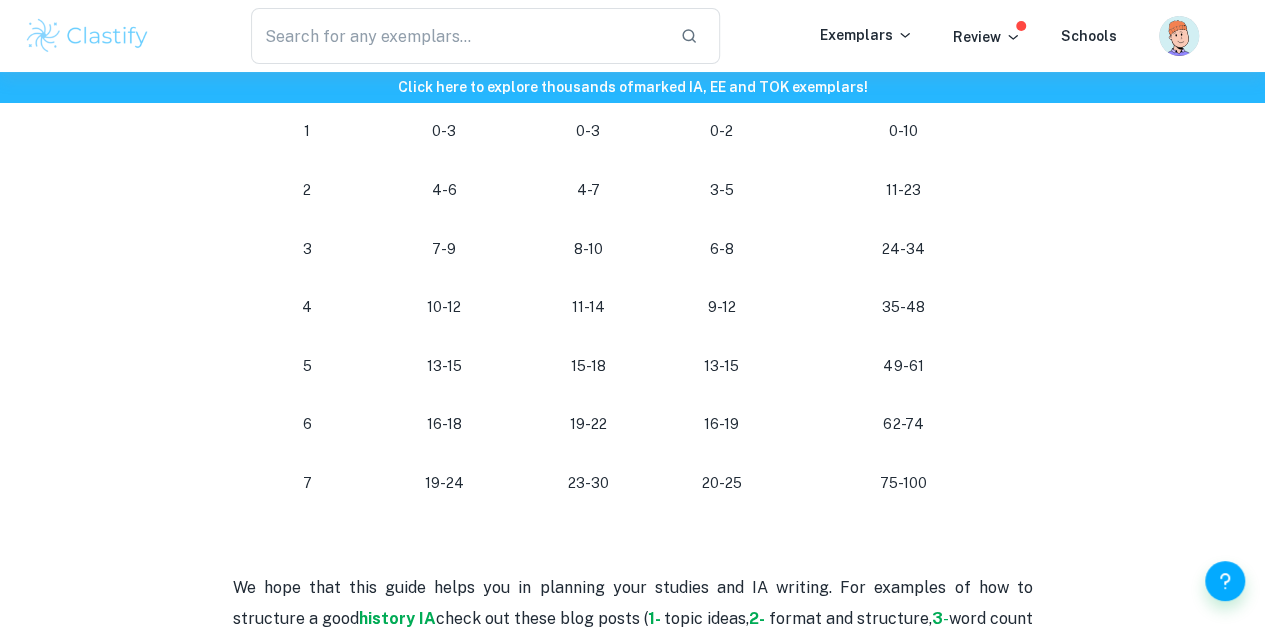 scroll, scrollTop: 1932, scrollLeft: 0, axis: vertical 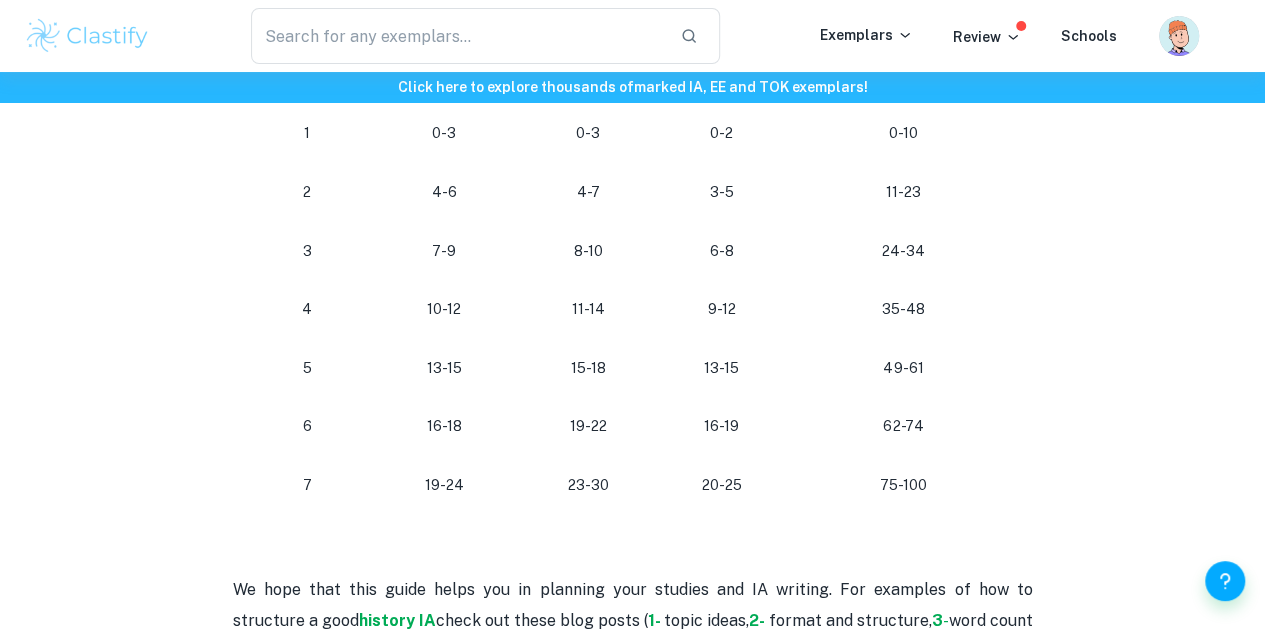 click on "23-30" at bounding box center [588, 485] 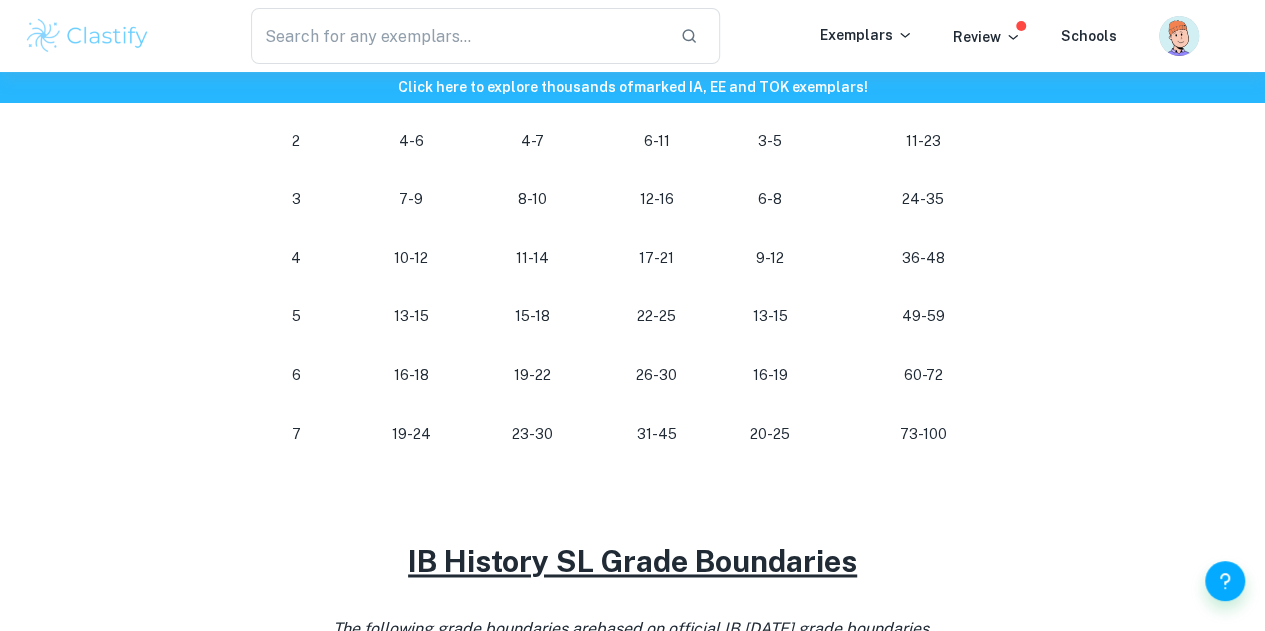 scroll, scrollTop: 1232, scrollLeft: 0, axis: vertical 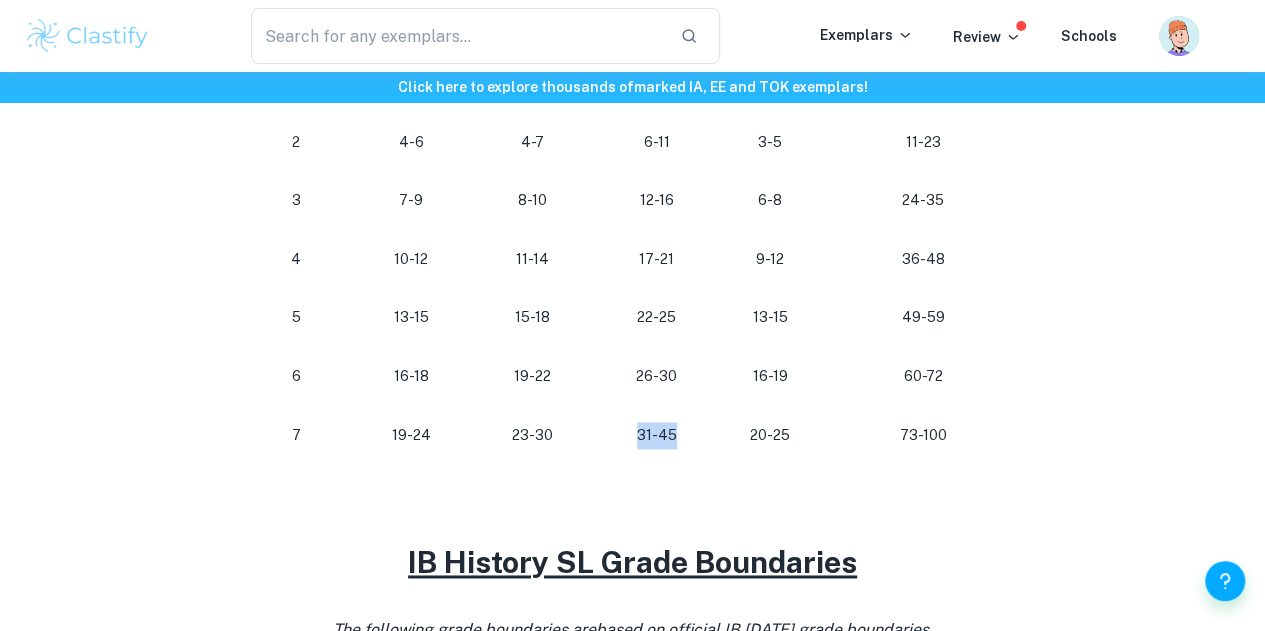 drag, startPoint x: 673, startPoint y: 439, endPoint x: 628, endPoint y: 439, distance: 45 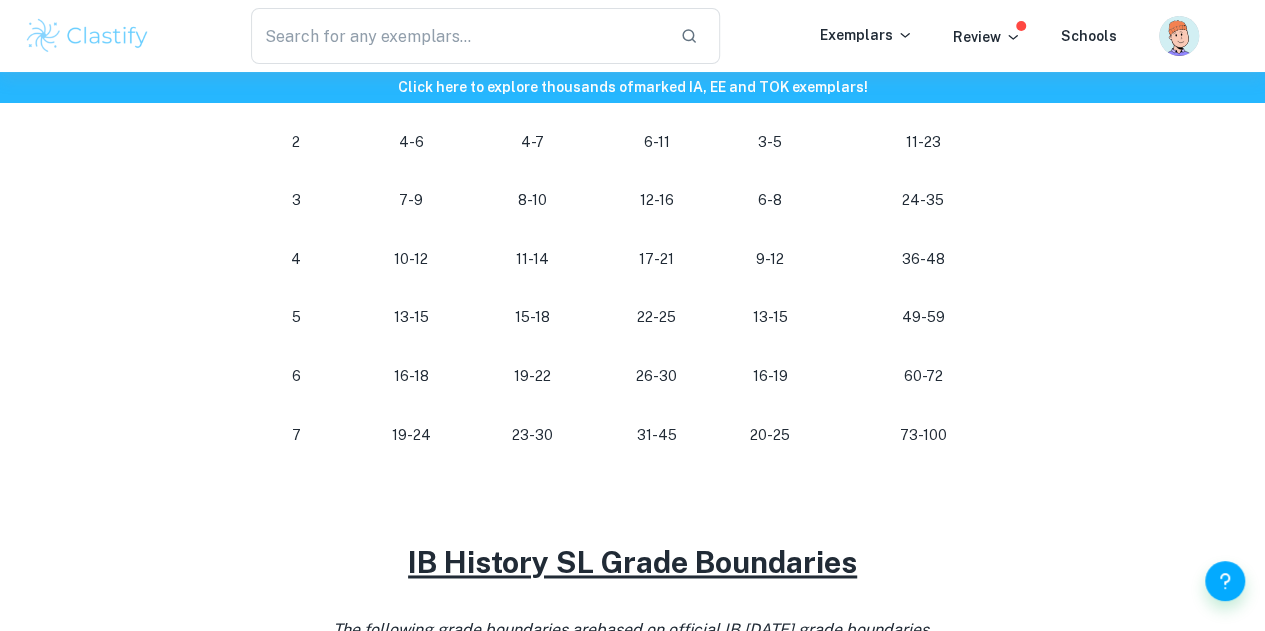 click on "31-45" at bounding box center [656, 435] 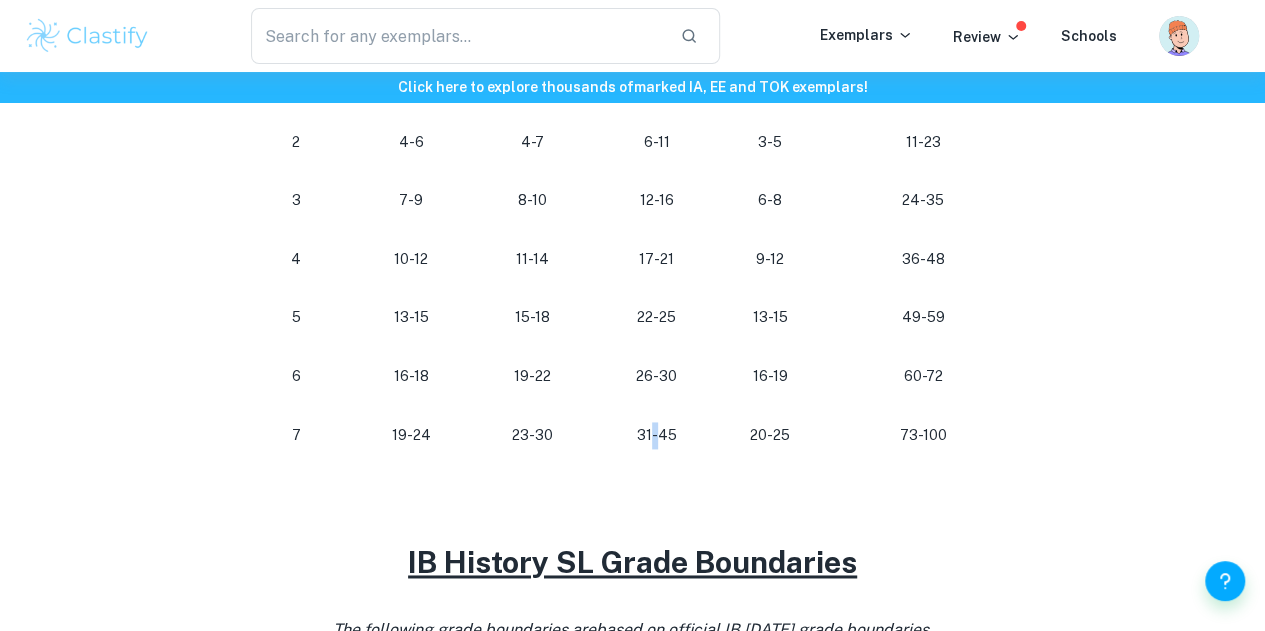 click on "31-45" at bounding box center [656, 435] 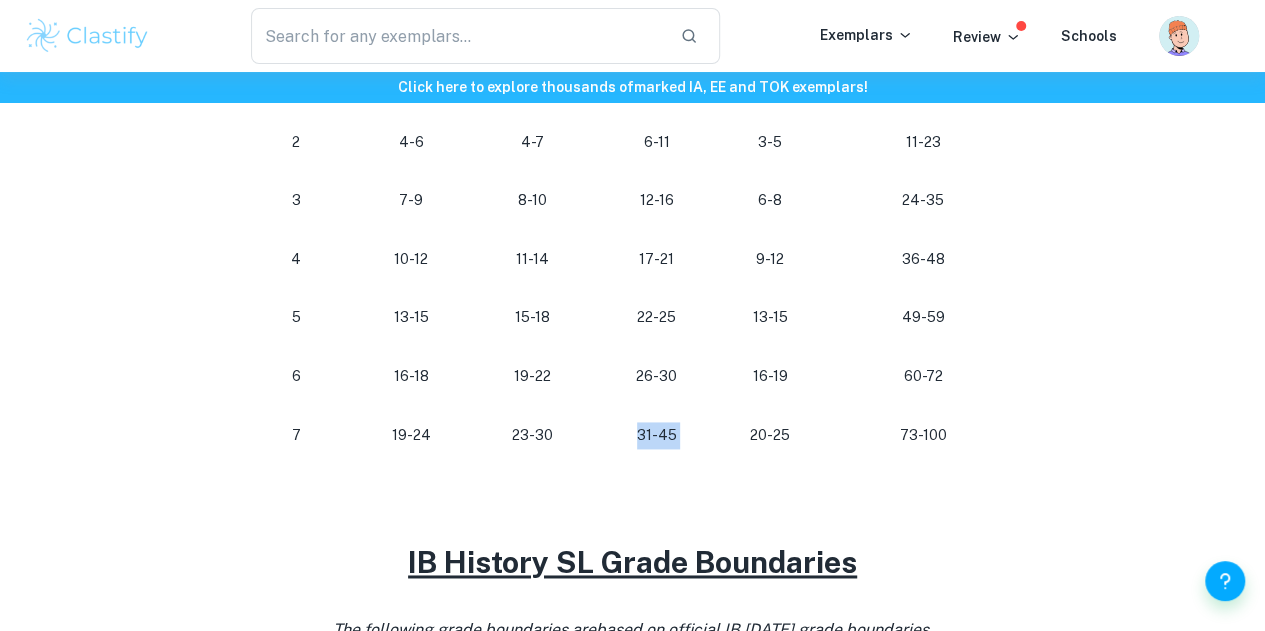 click on "31-45" at bounding box center (656, 435) 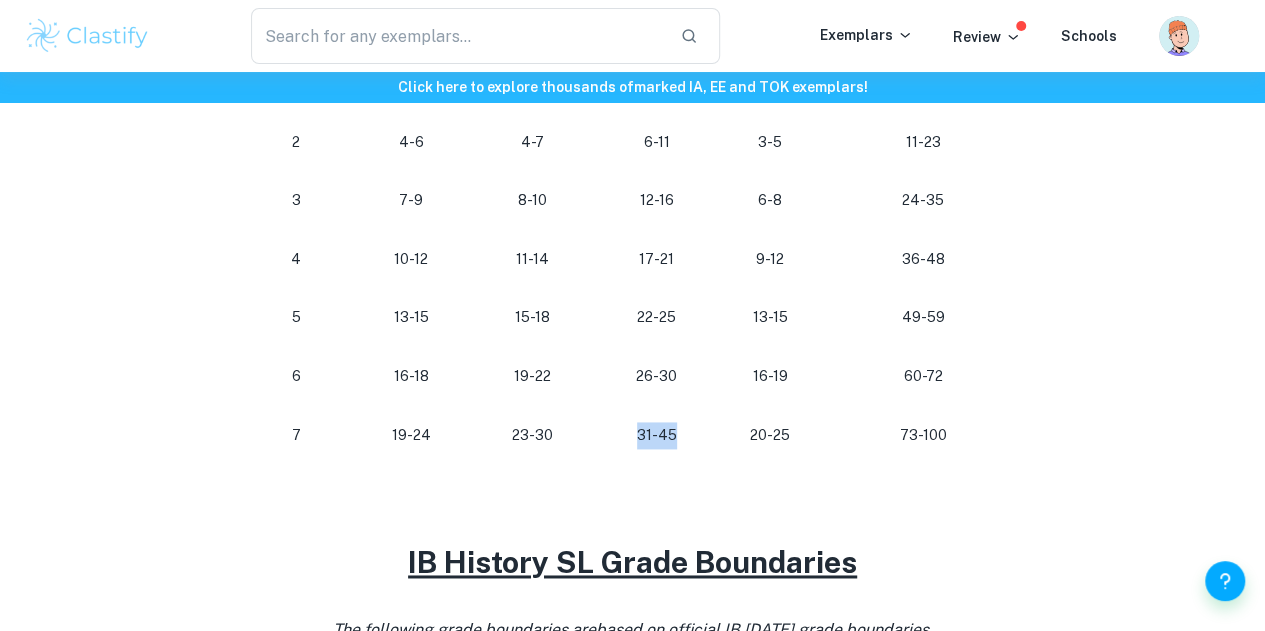 drag, startPoint x: 677, startPoint y: 443, endPoint x: 632, endPoint y: 441, distance: 45.044422 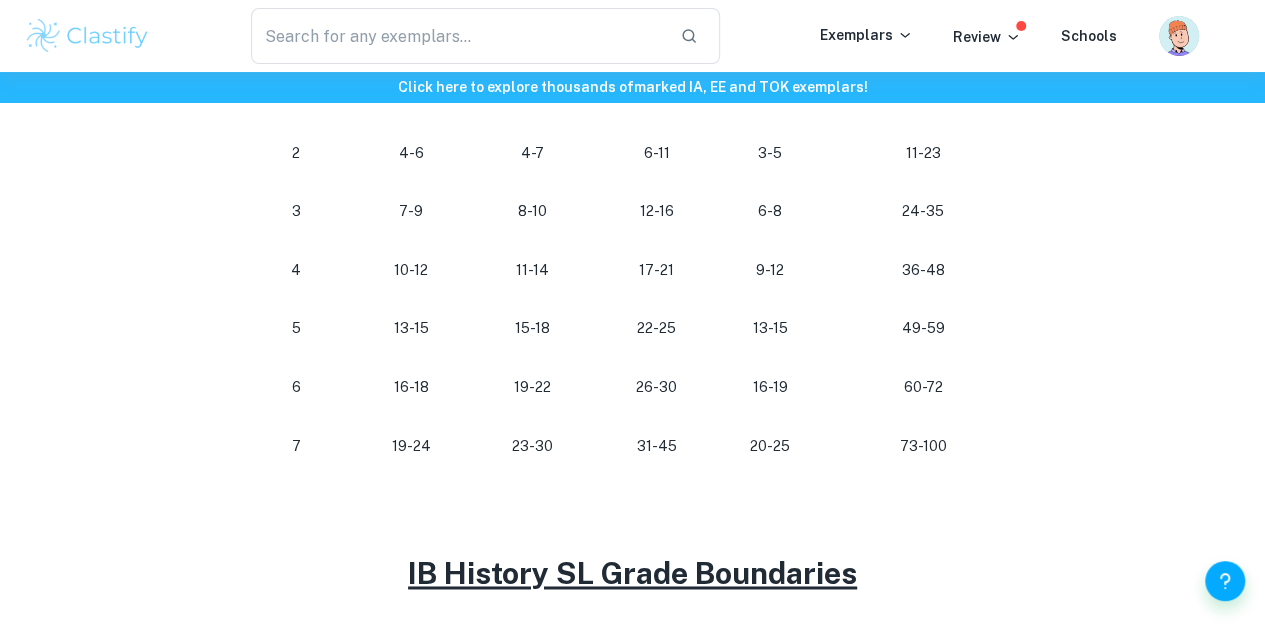 scroll, scrollTop: 1220, scrollLeft: 0, axis: vertical 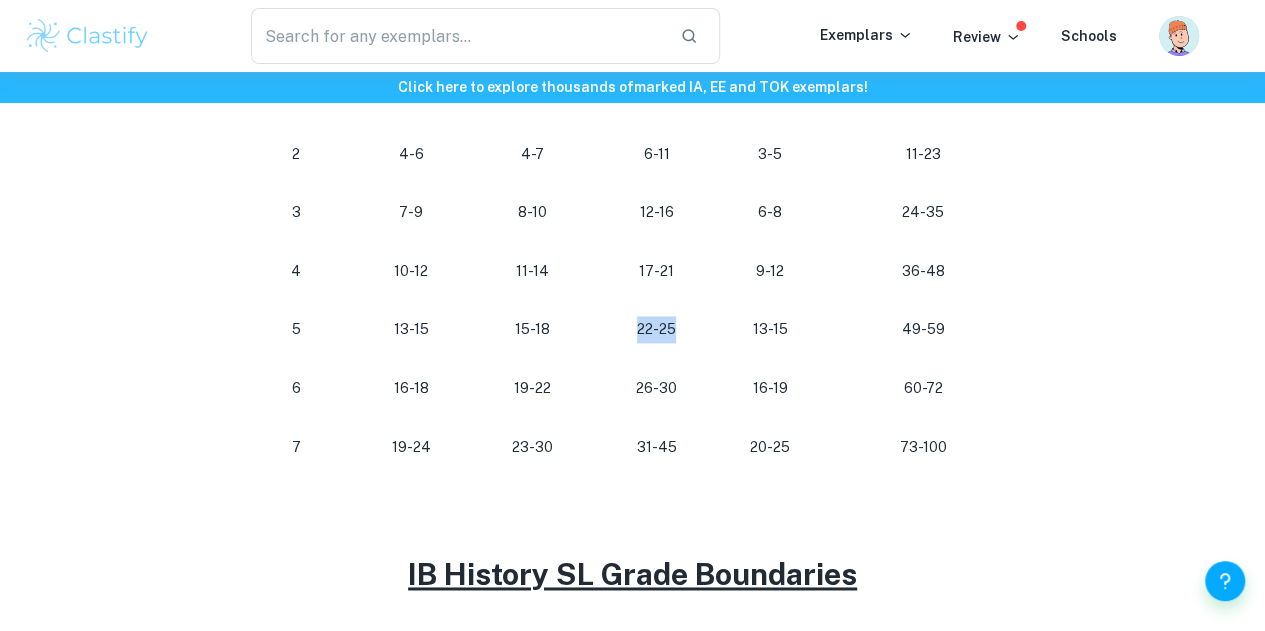drag, startPoint x: 637, startPoint y: 333, endPoint x: 688, endPoint y: 337, distance: 51.156624 